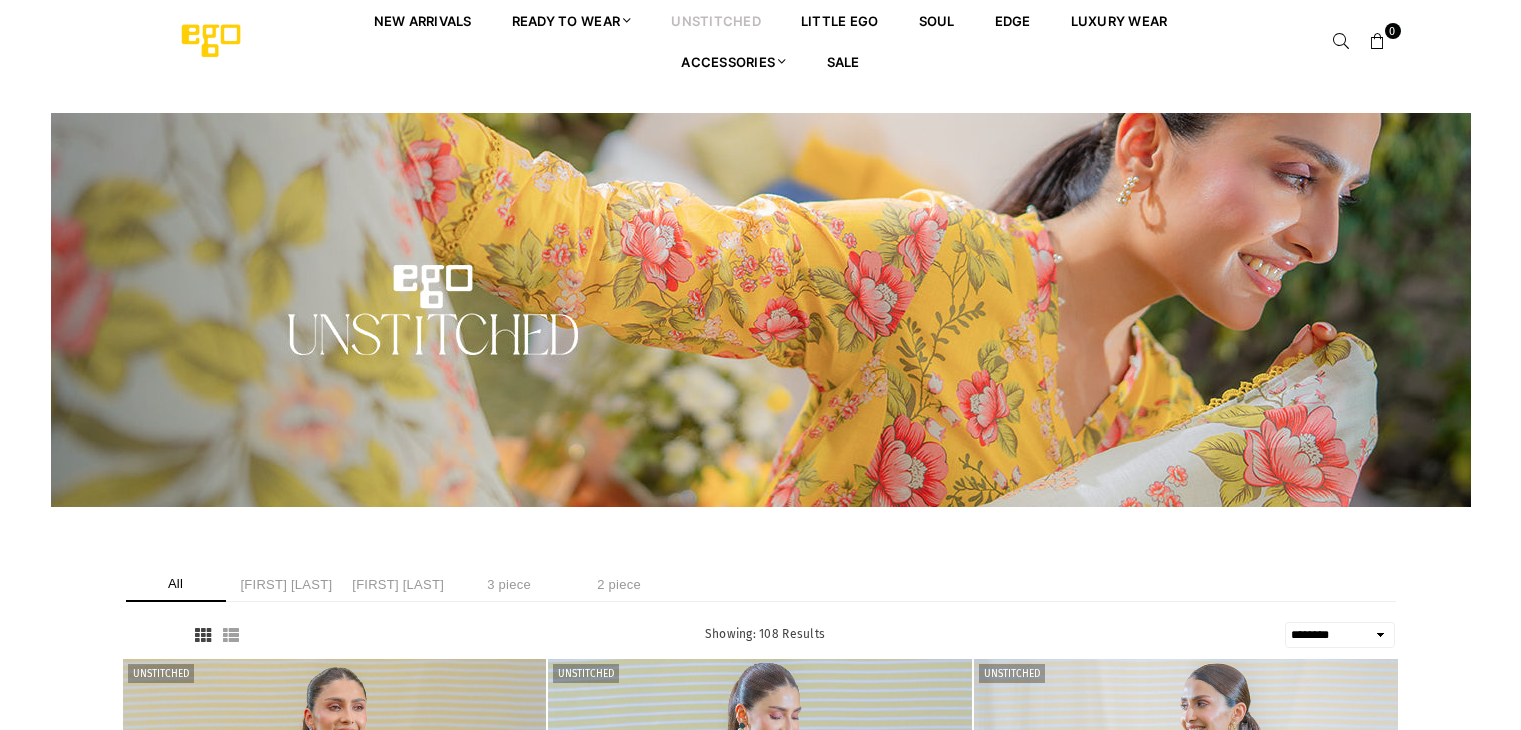 select on "******" 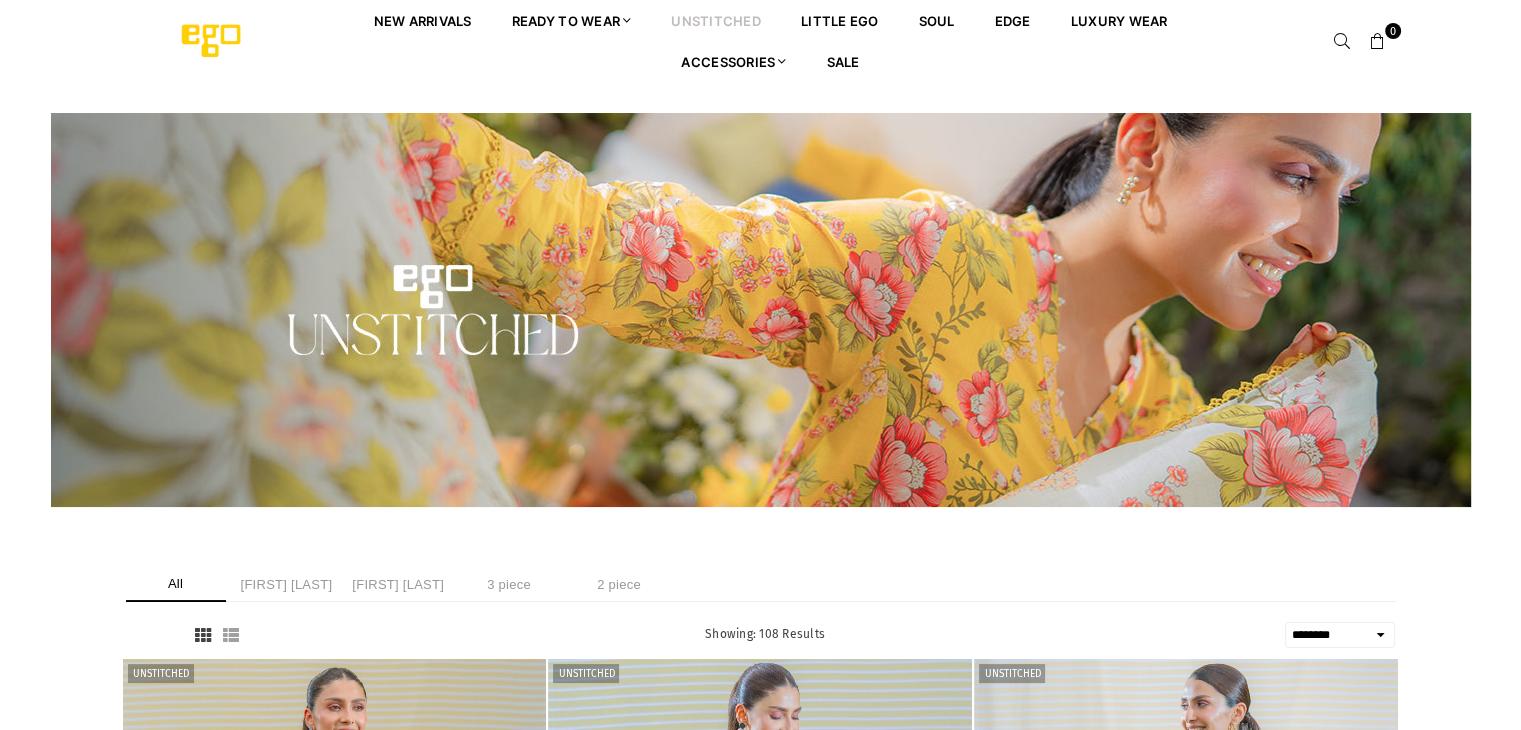 scroll, scrollTop: 0, scrollLeft: 0, axis: both 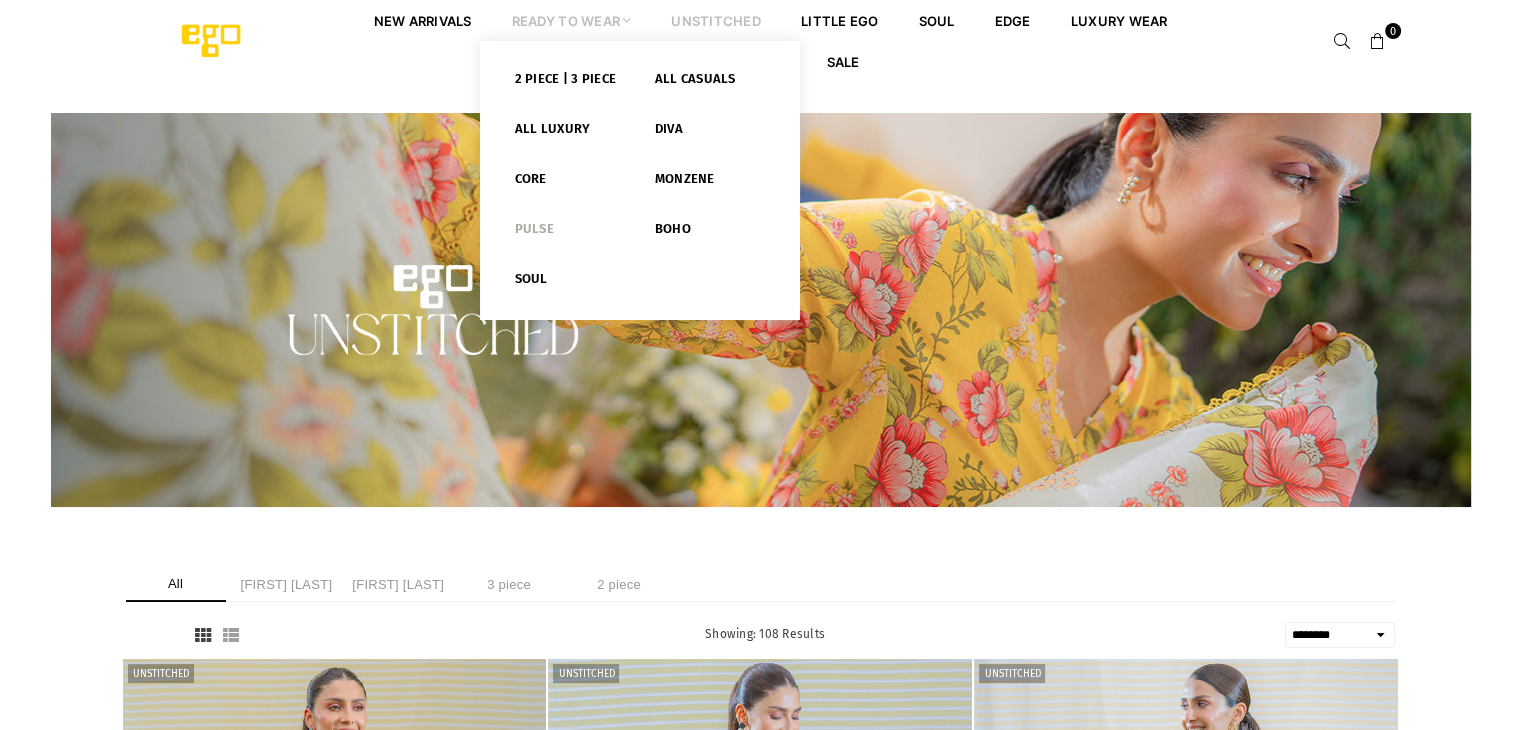 click on "Pulse" at bounding box center (570, 233) 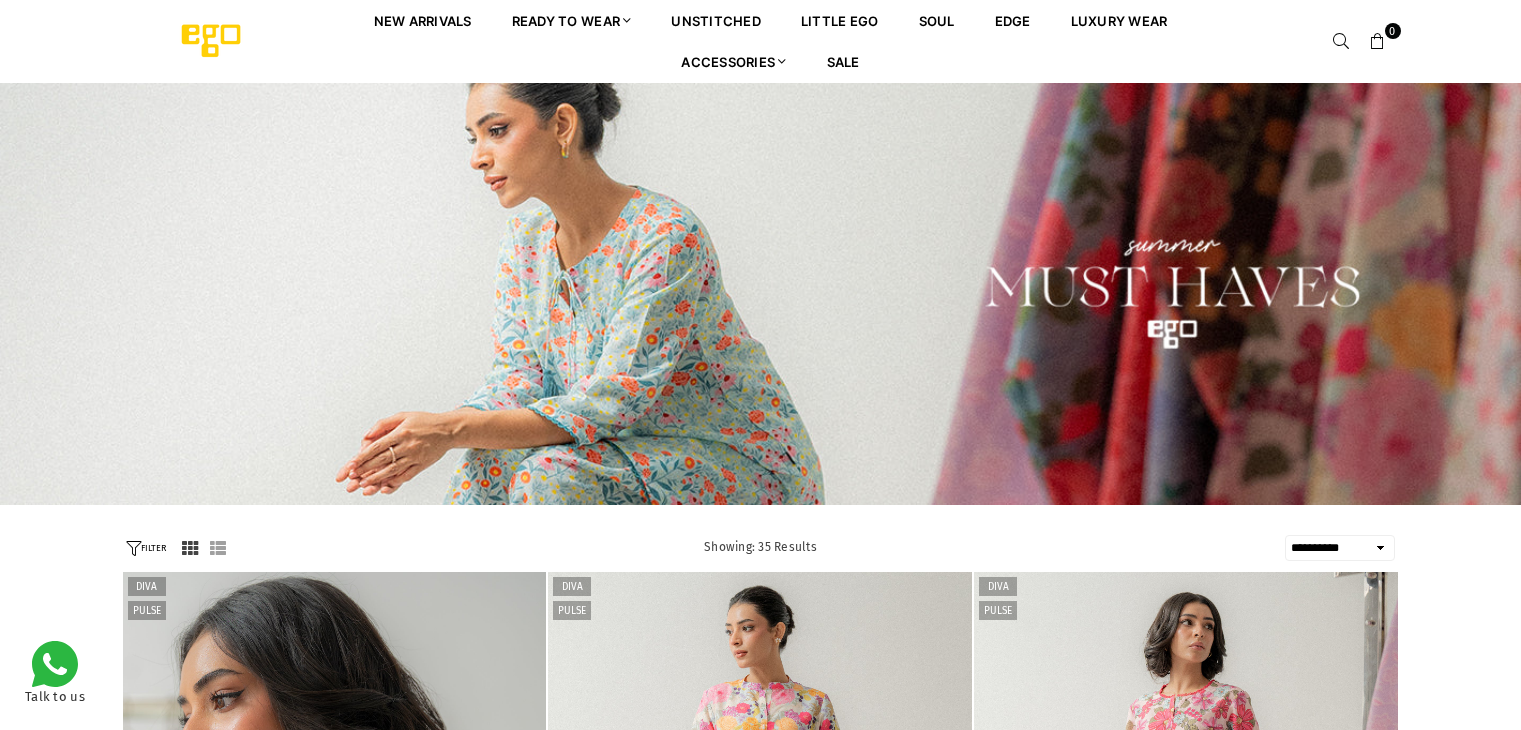 select on "**********" 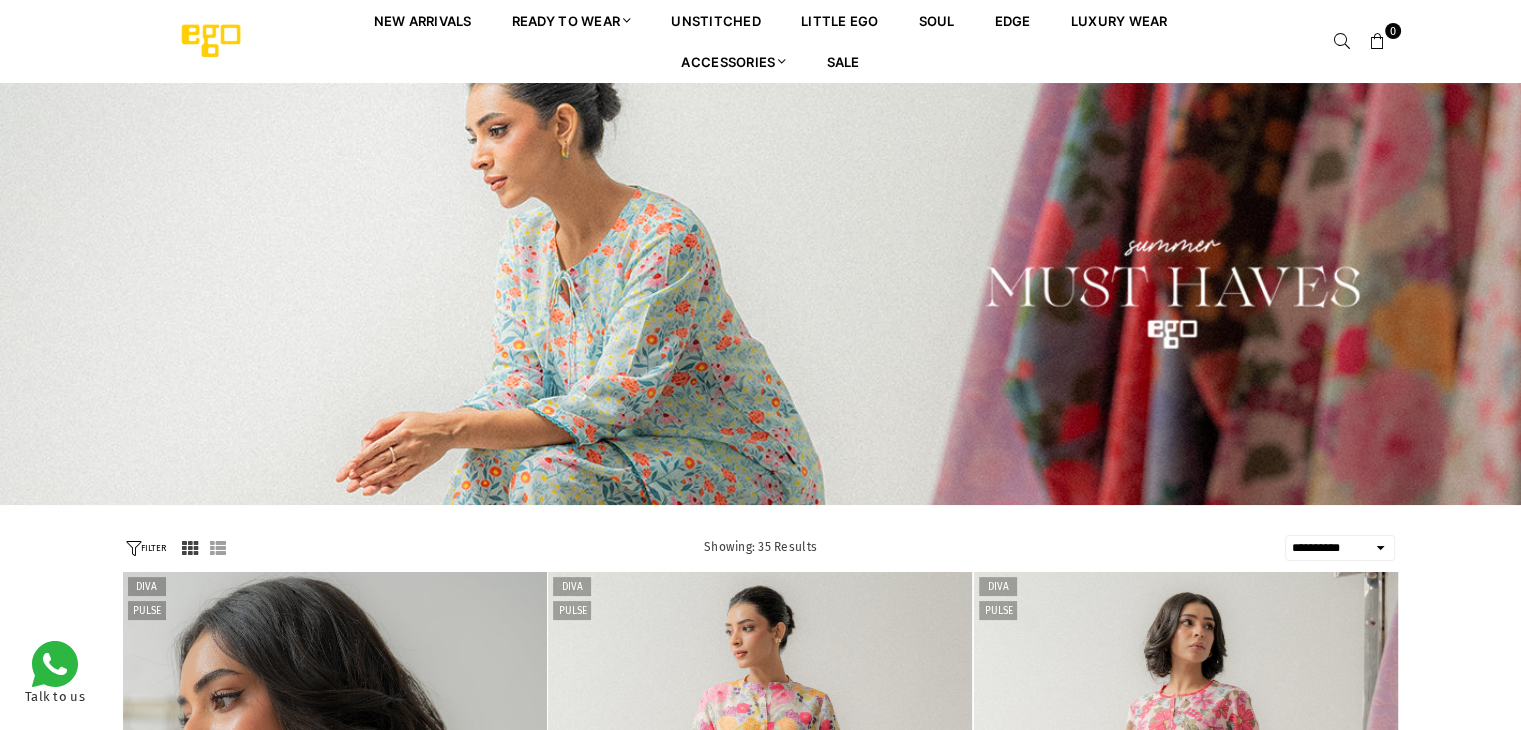 scroll, scrollTop: 0, scrollLeft: 0, axis: both 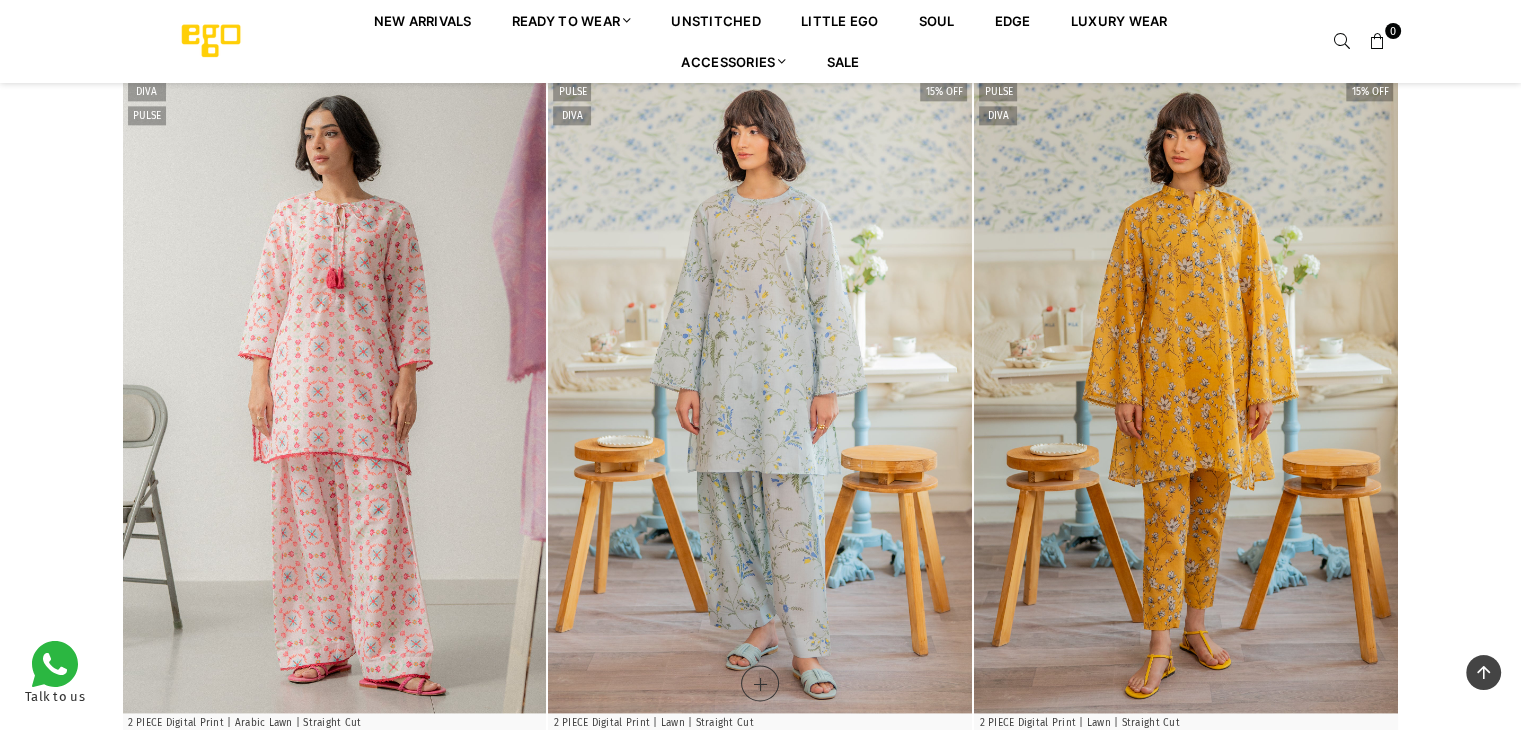 click at bounding box center (760, 395) 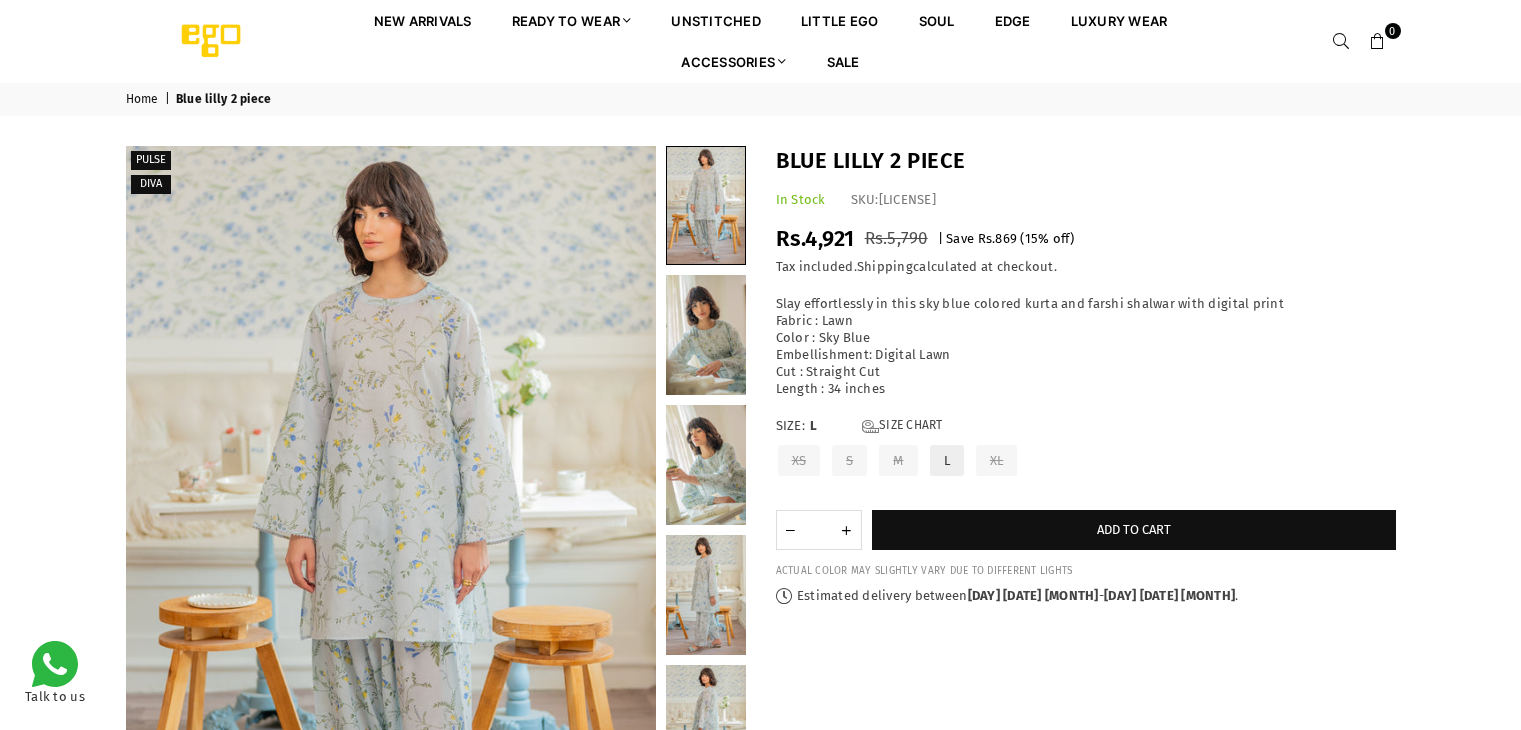 scroll, scrollTop: 0, scrollLeft: 0, axis: both 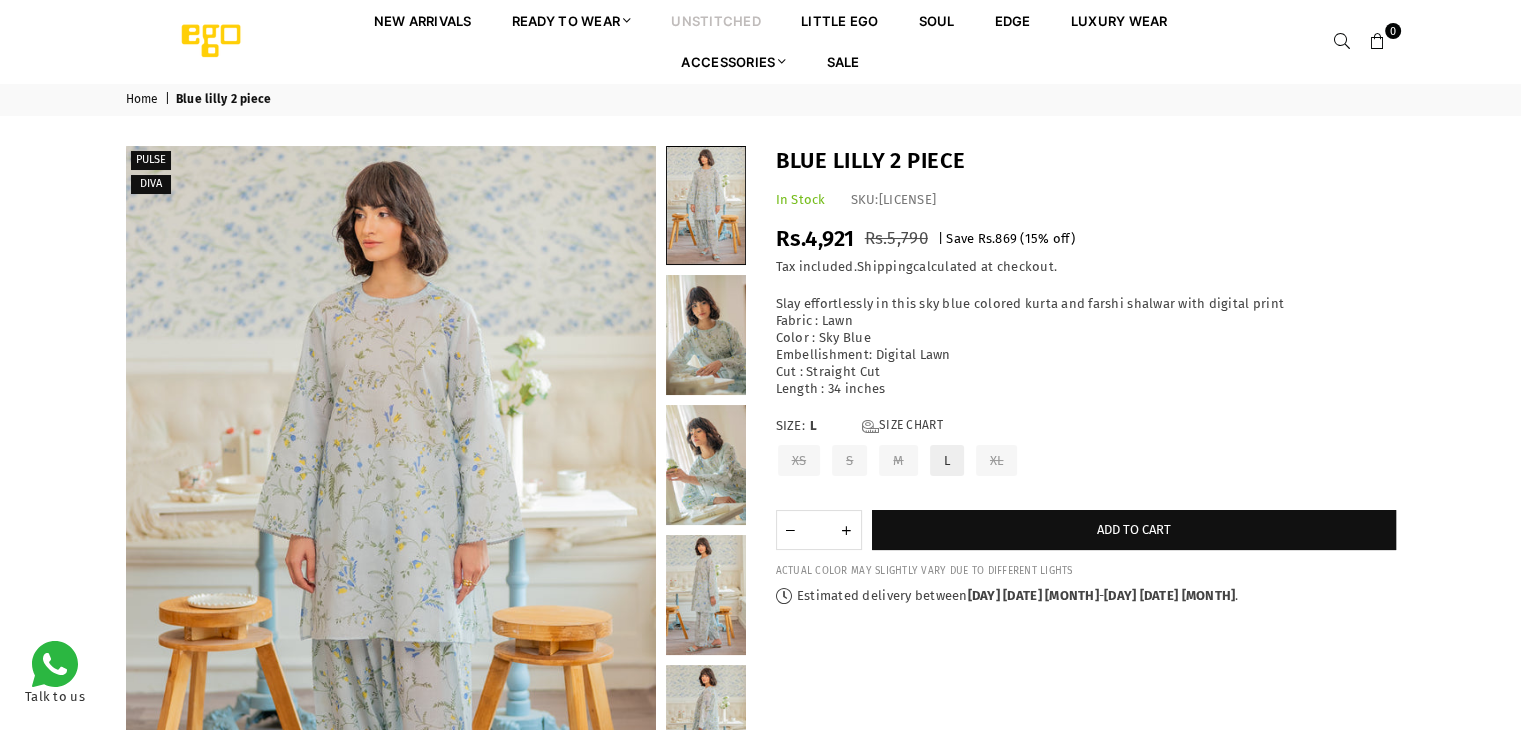 click on "unstitched" at bounding box center (716, 20) 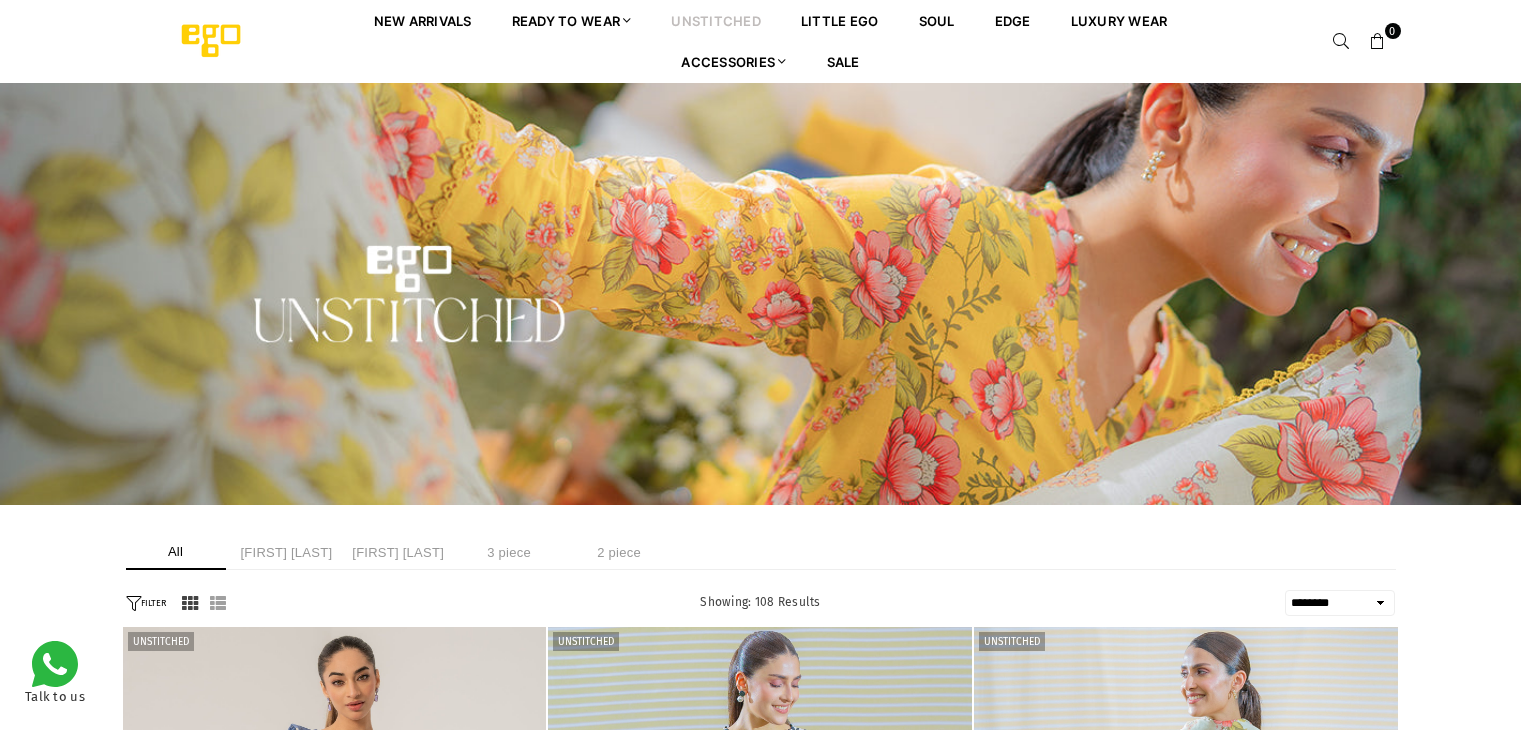 select on "******" 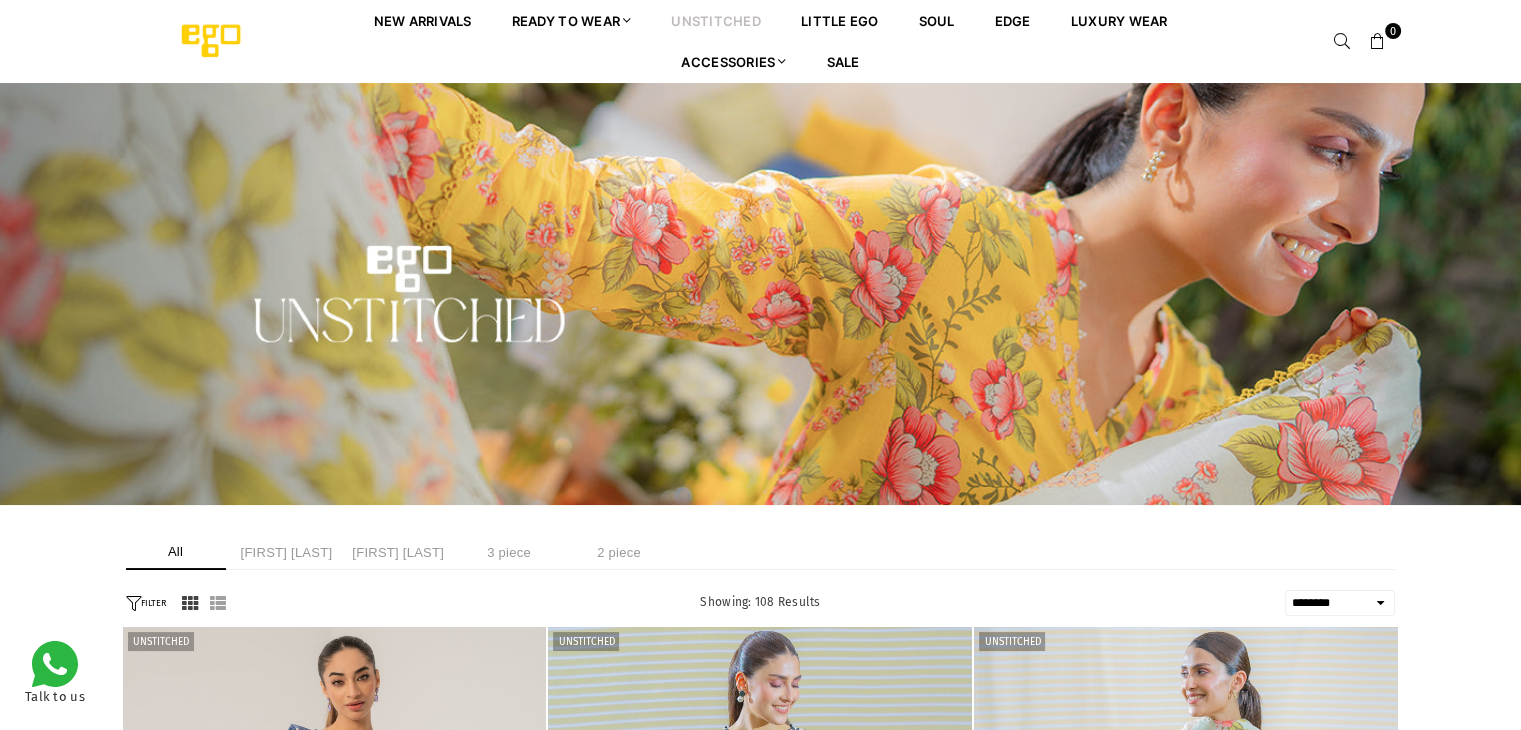 scroll, scrollTop: 0, scrollLeft: 0, axis: both 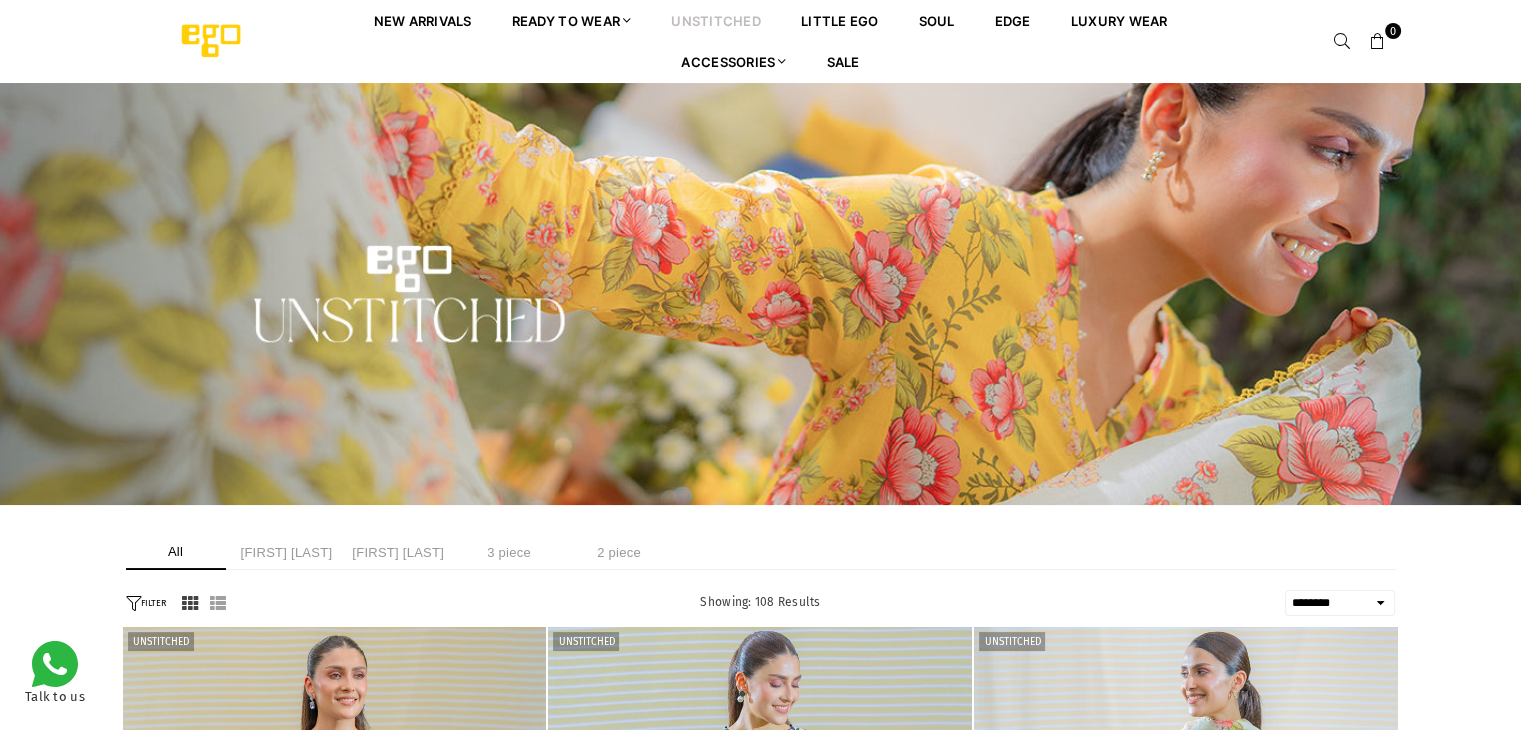 click at bounding box center [760, 294] 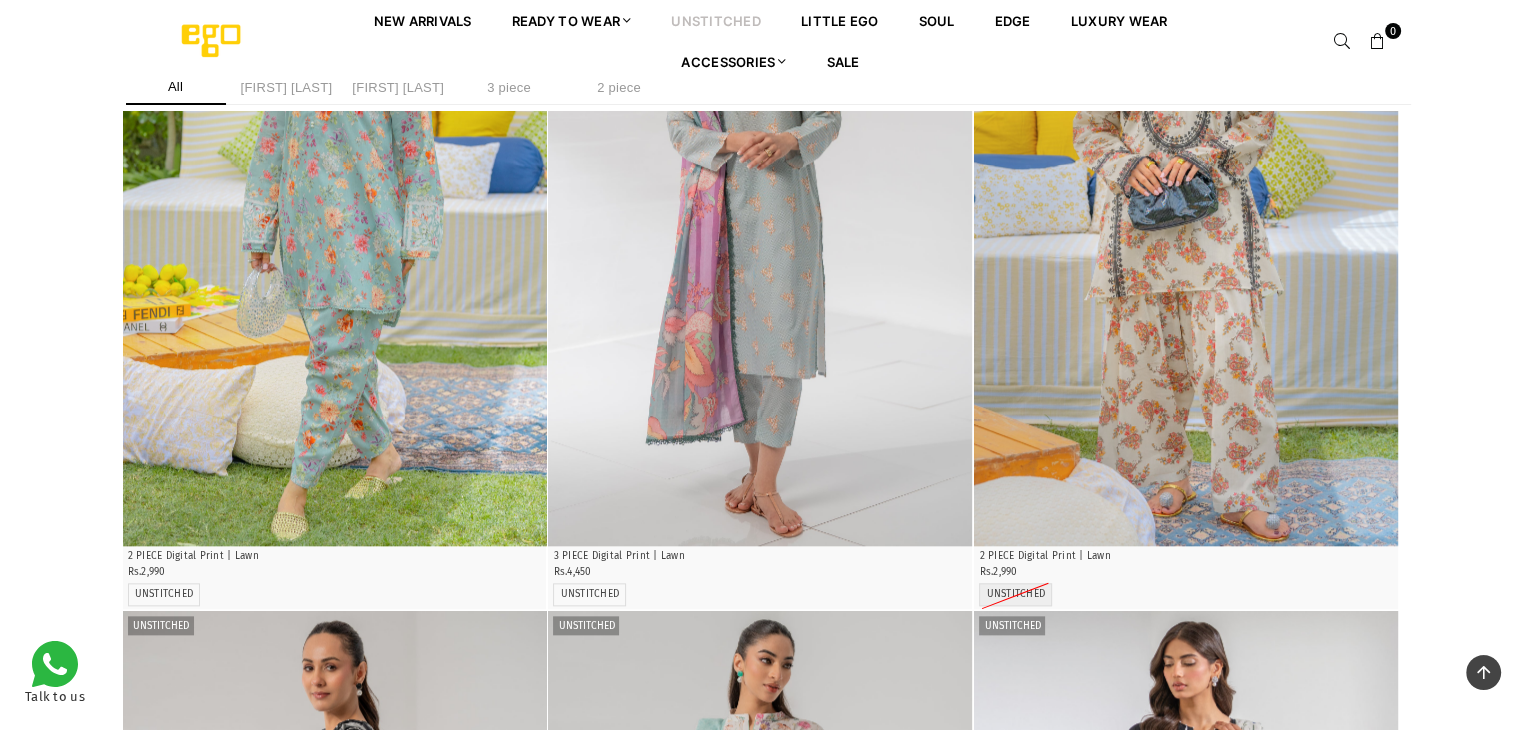 scroll, scrollTop: 2093, scrollLeft: 0, axis: vertical 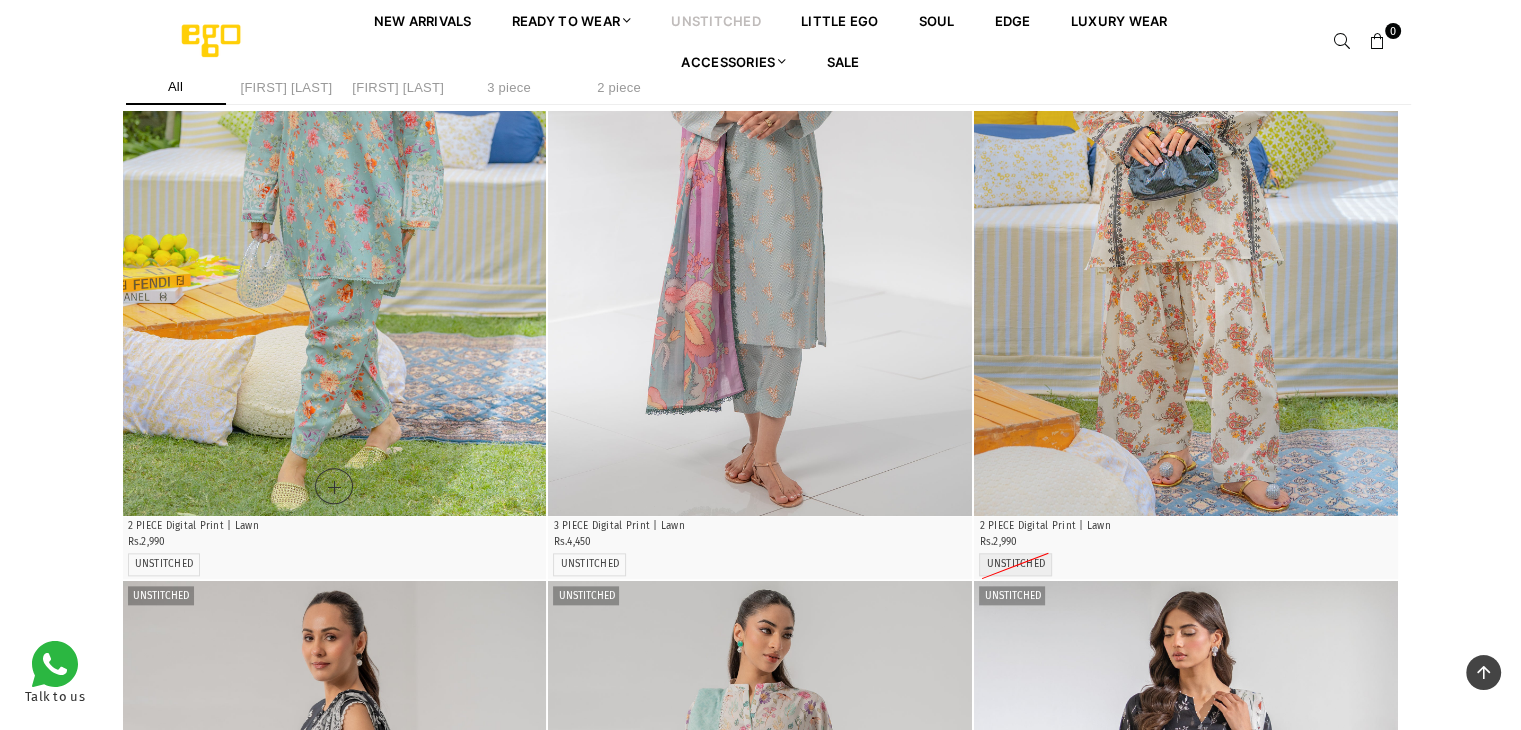 click at bounding box center (335, 198) 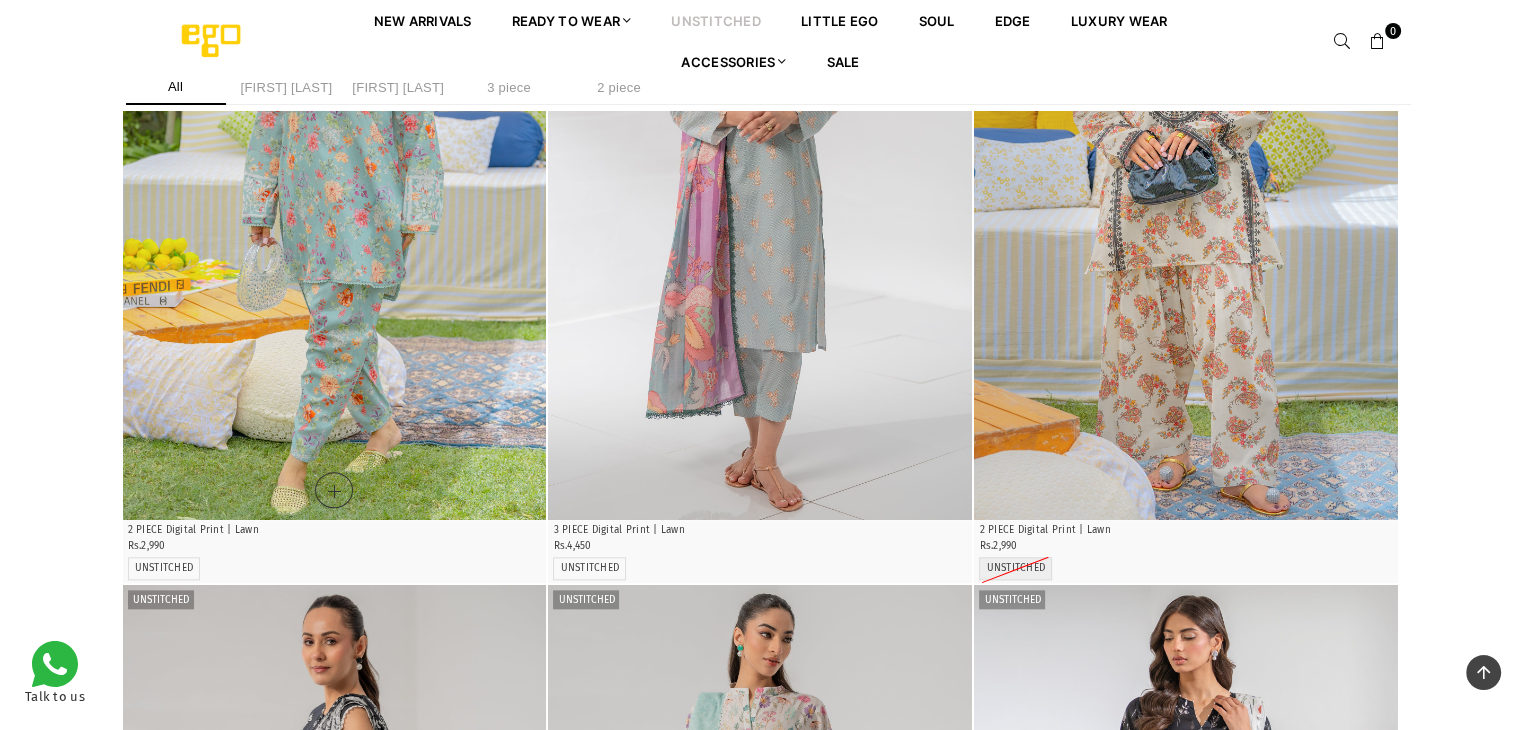 click at bounding box center [335, 202] 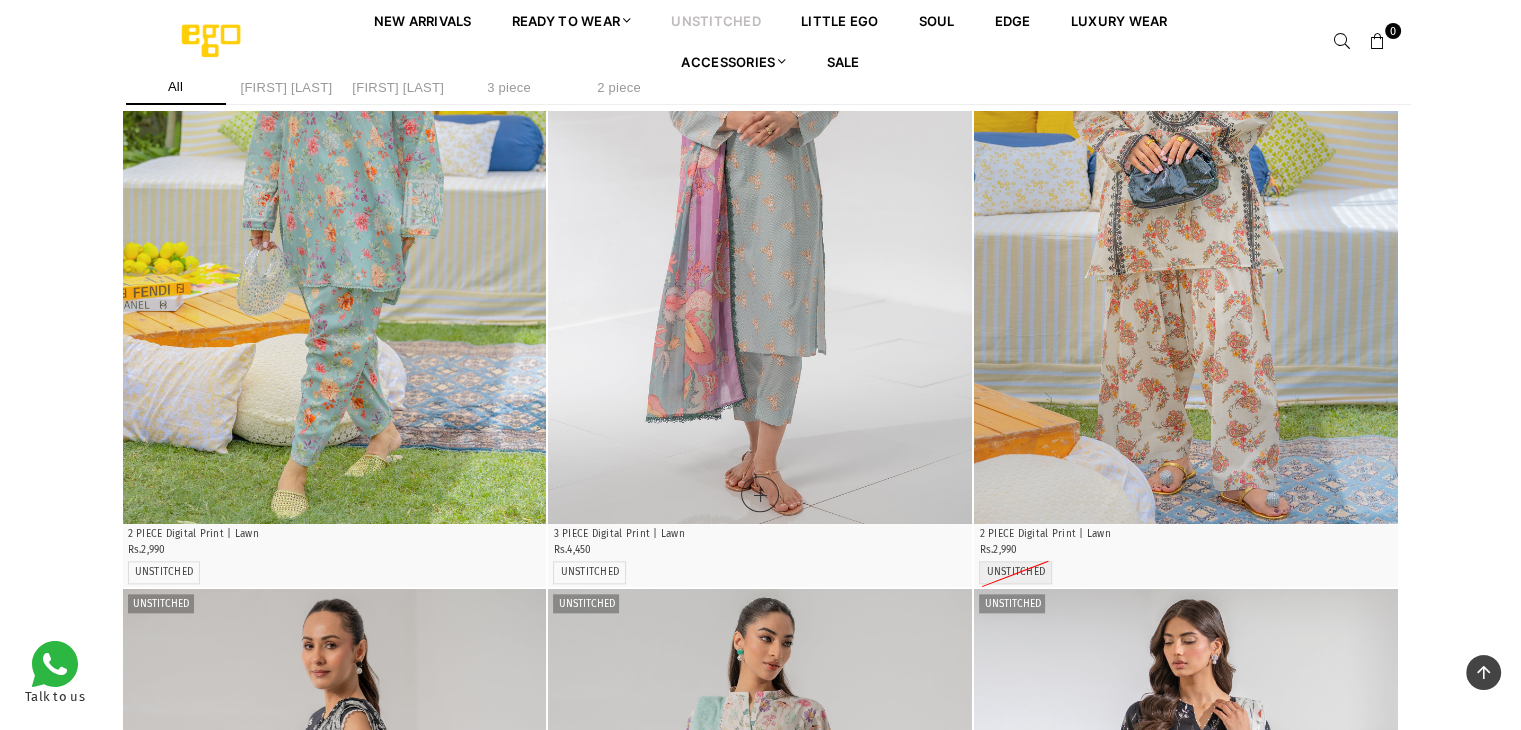 click at bounding box center [760, 206] 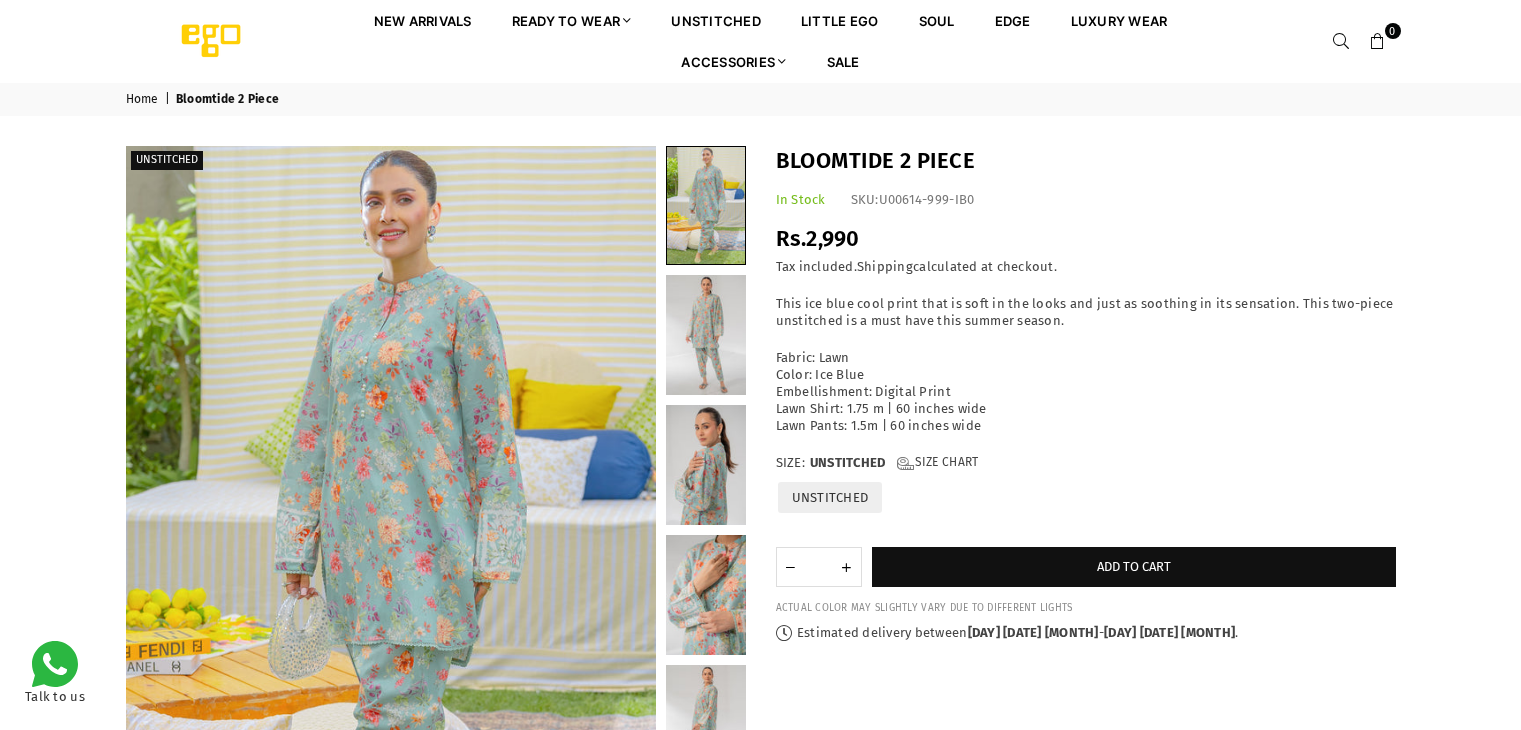 scroll, scrollTop: 0, scrollLeft: 0, axis: both 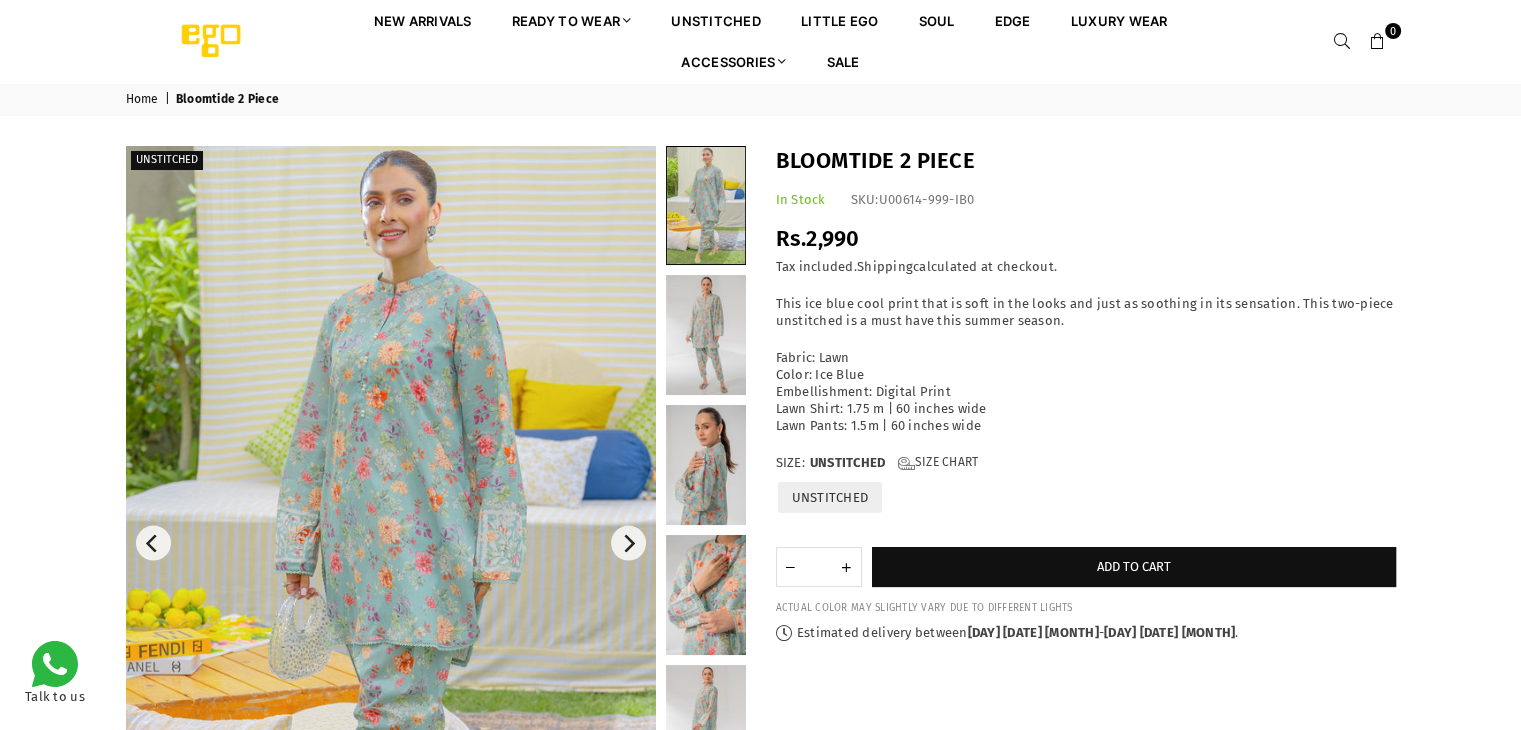 click at bounding box center (391, 543) 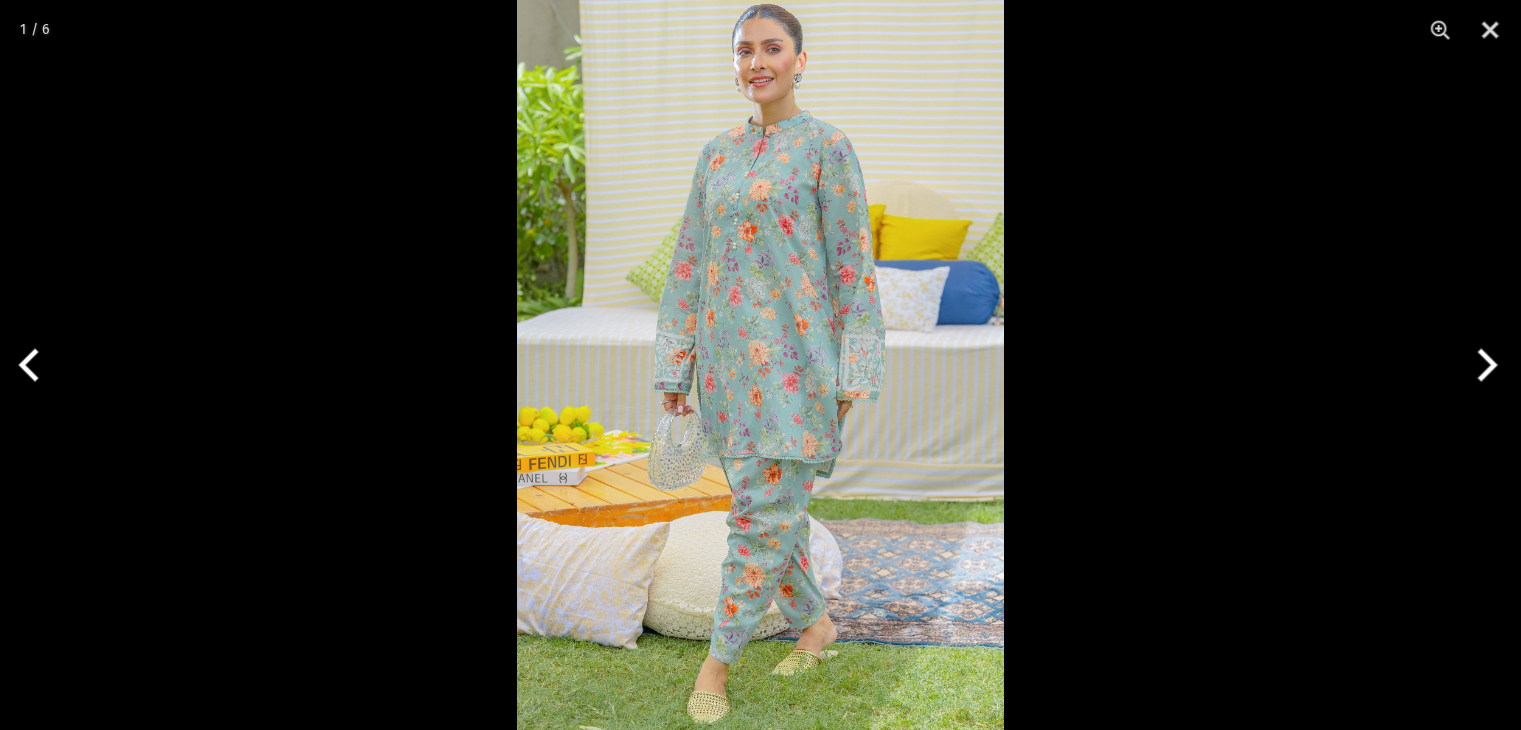 click at bounding box center [760, 365] 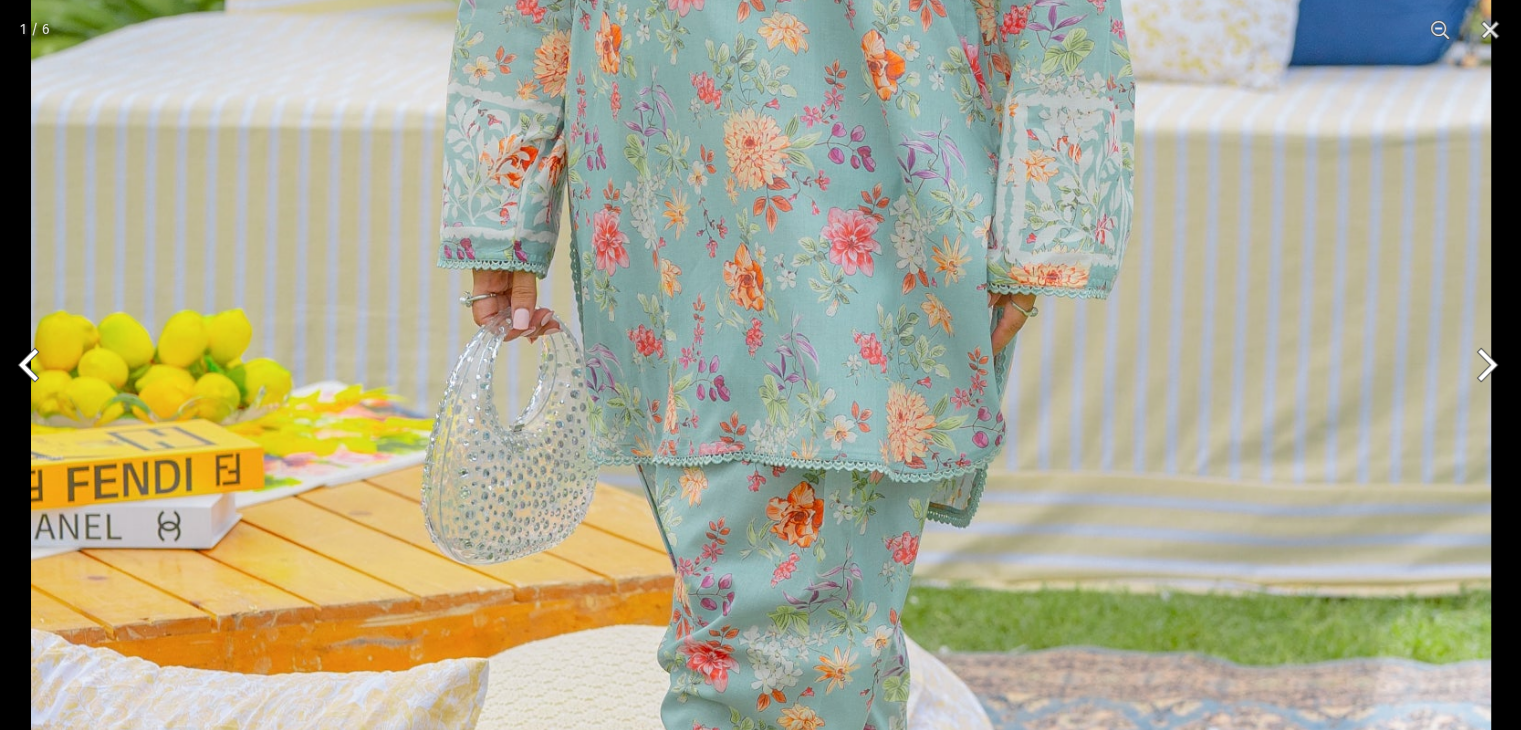 click at bounding box center (761, 187) 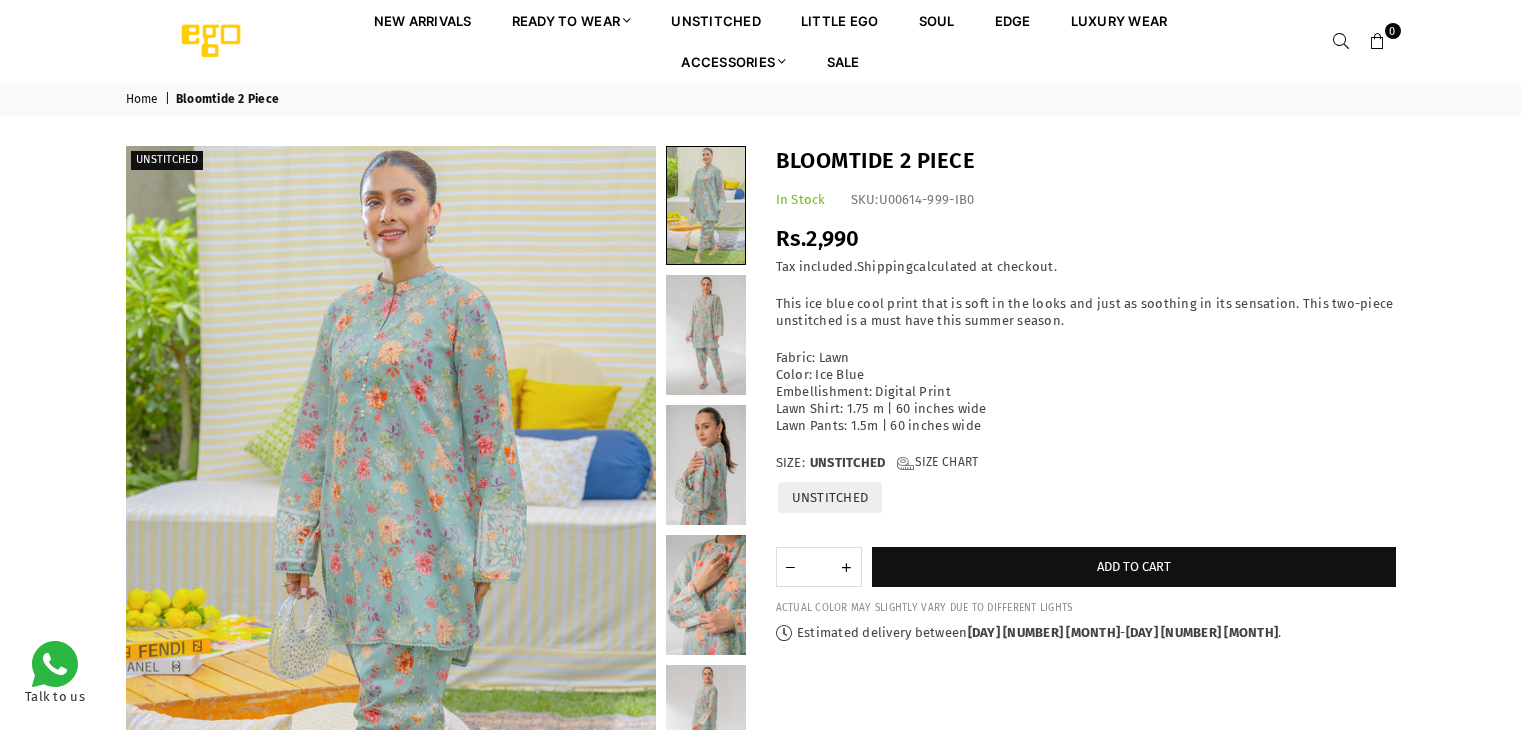 click at bounding box center (706, 465) 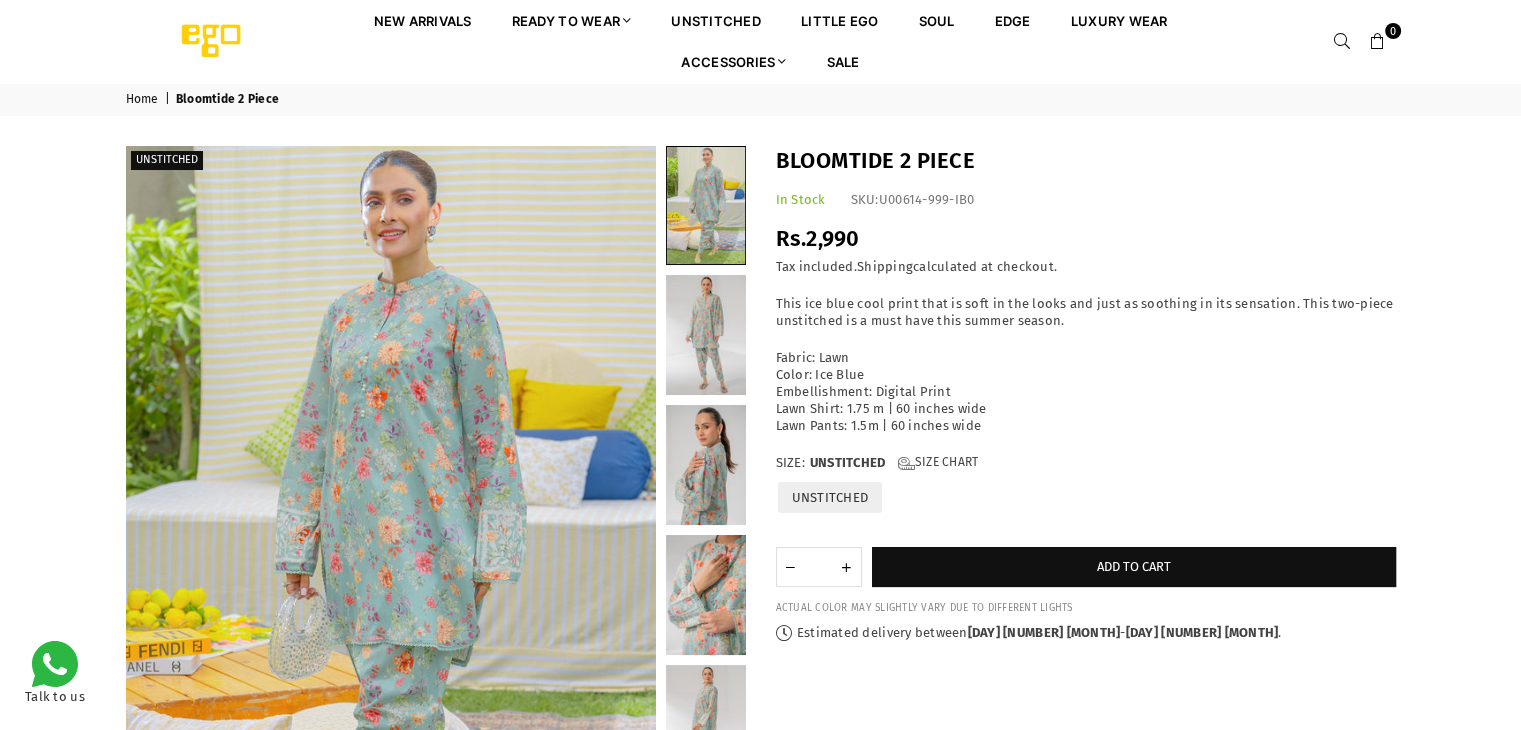 scroll, scrollTop: 0, scrollLeft: 0, axis: both 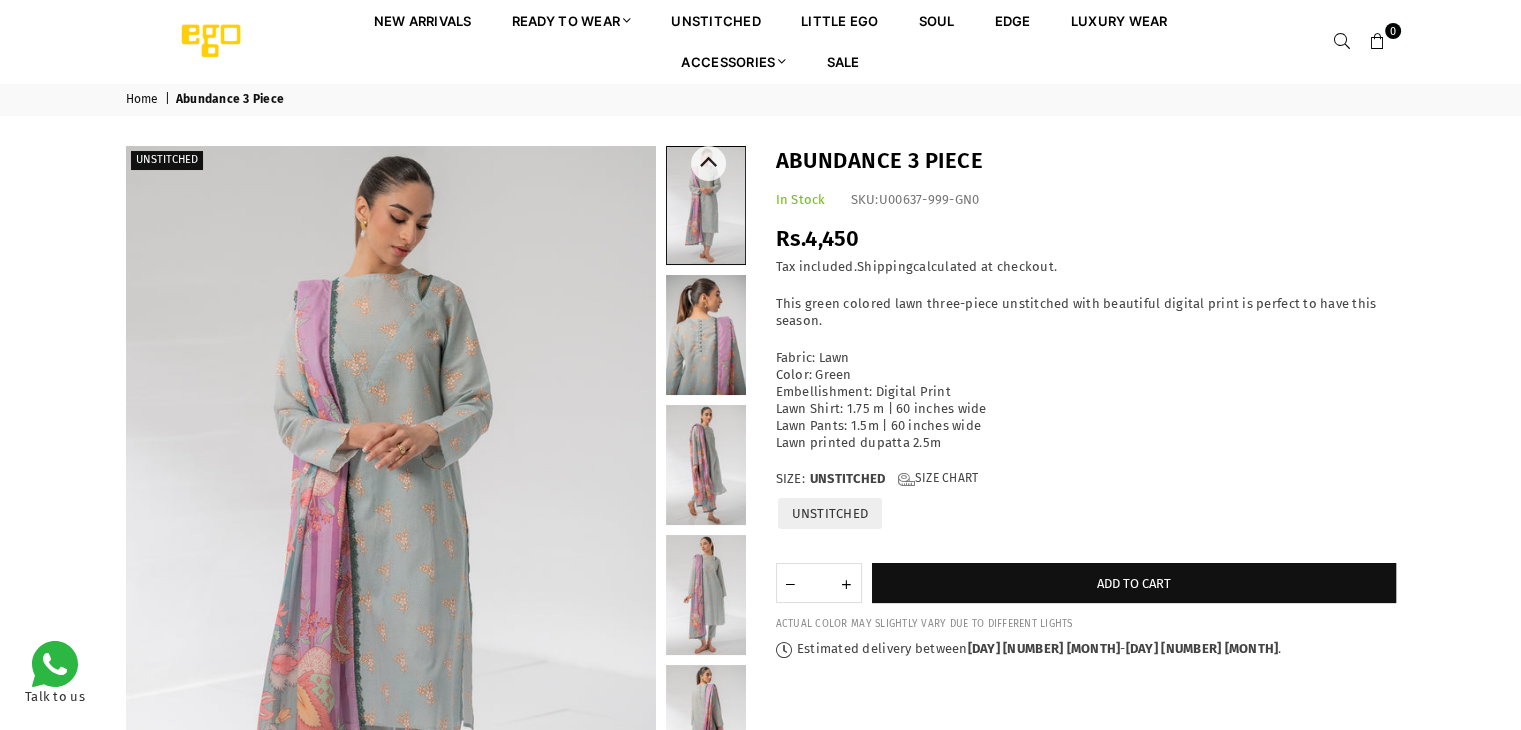 click at bounding box center (706, 335) 